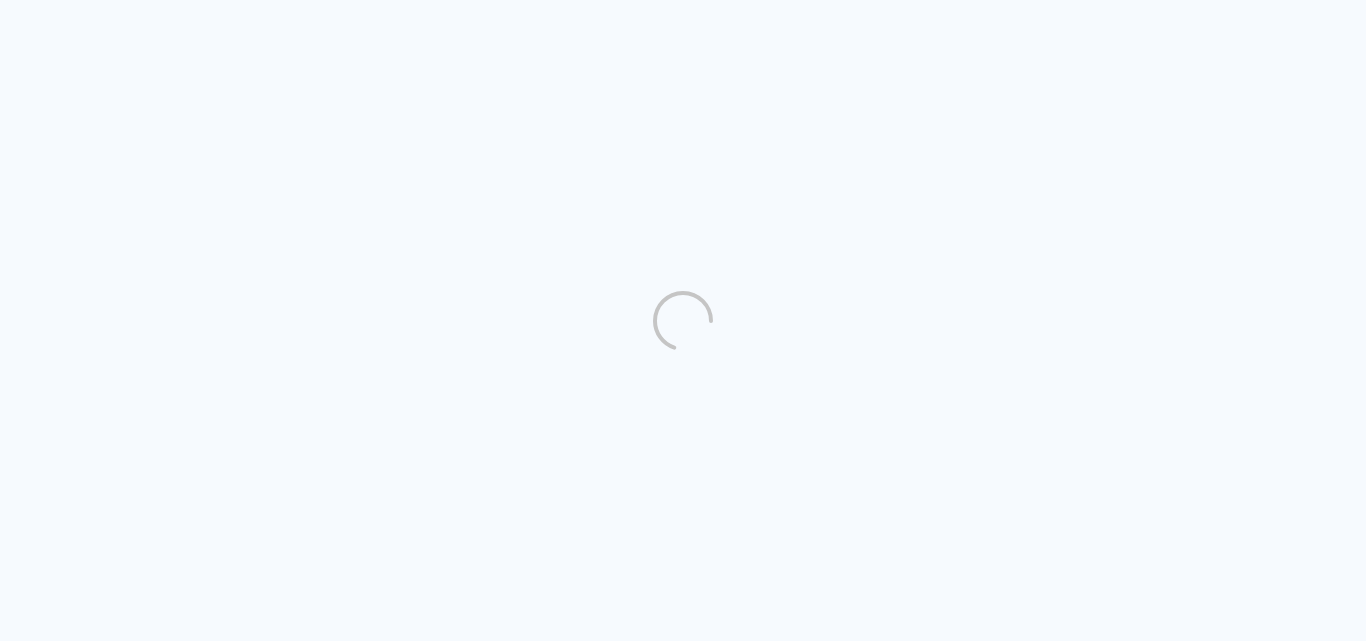 scroll, scrollTop: 0, scrollLeft: 0, axis: both 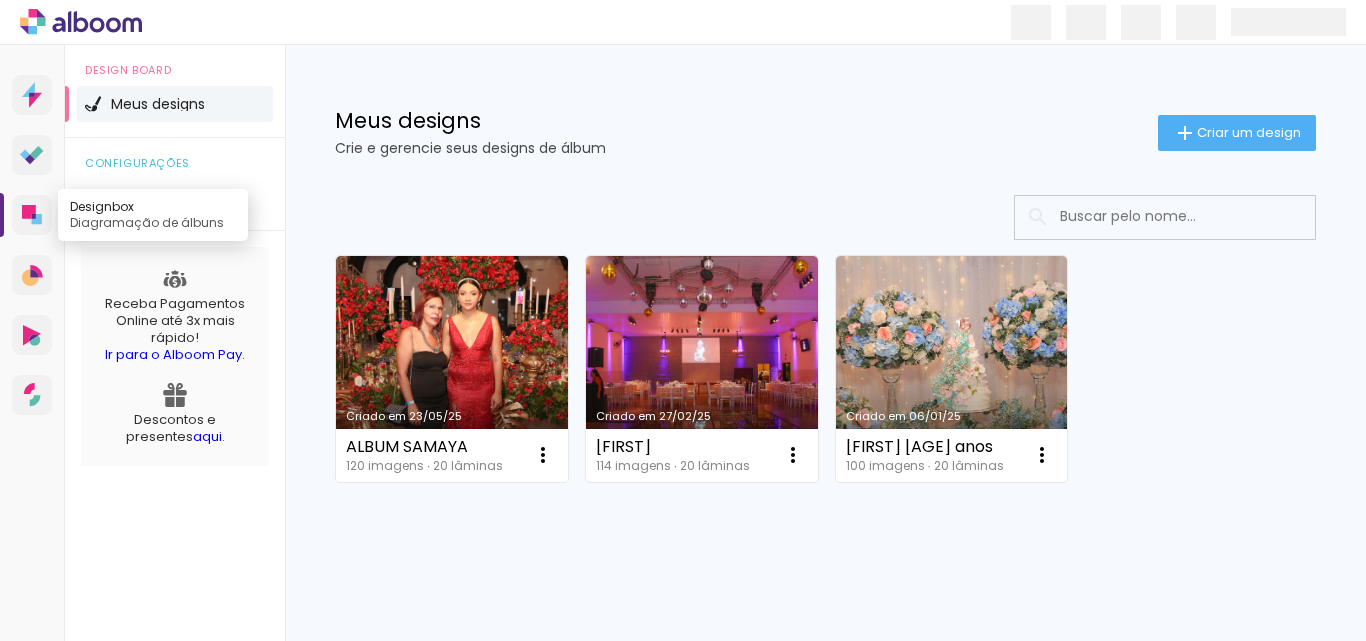 click 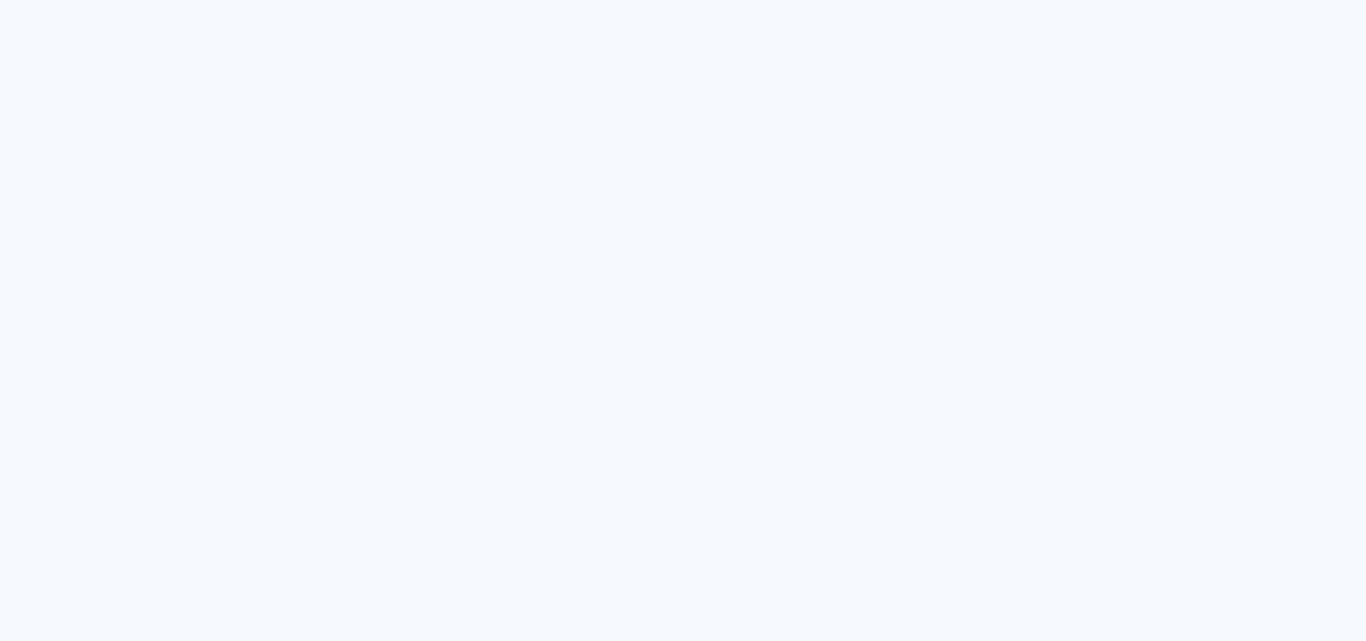 scroll, scrollTop: 0, scrollLeft: 0, axis: both 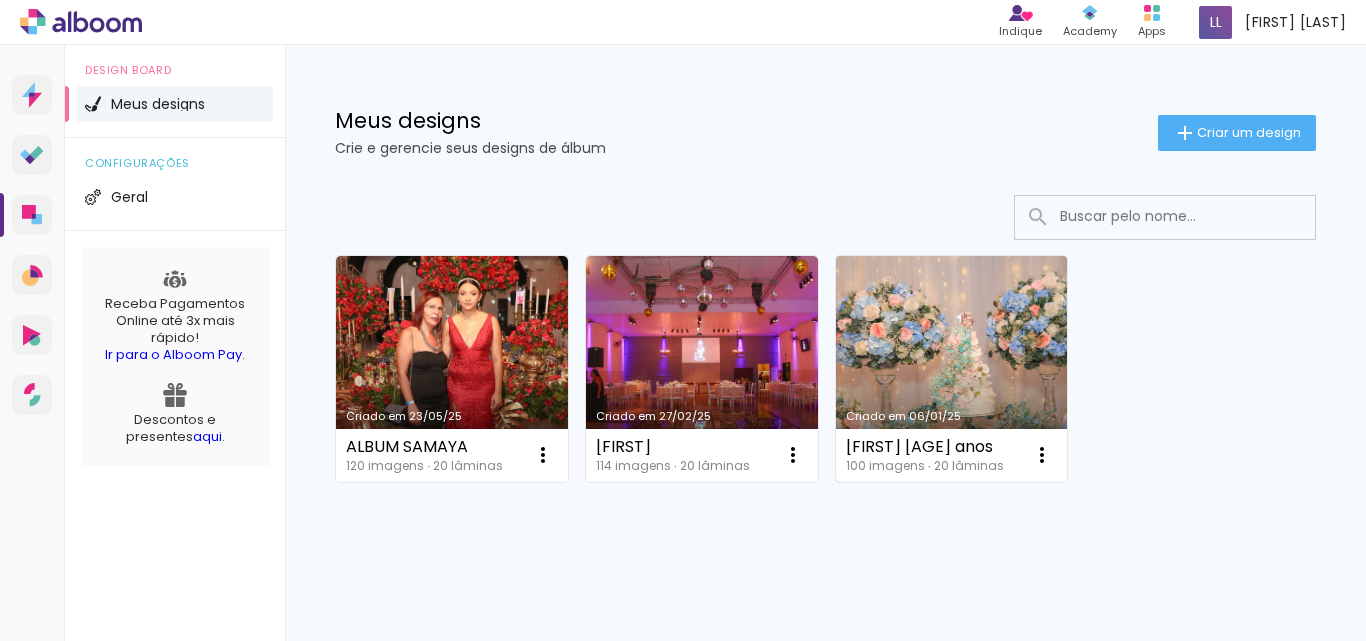 click on "Criado em 06/01/25" at bounding box center (952, 369) 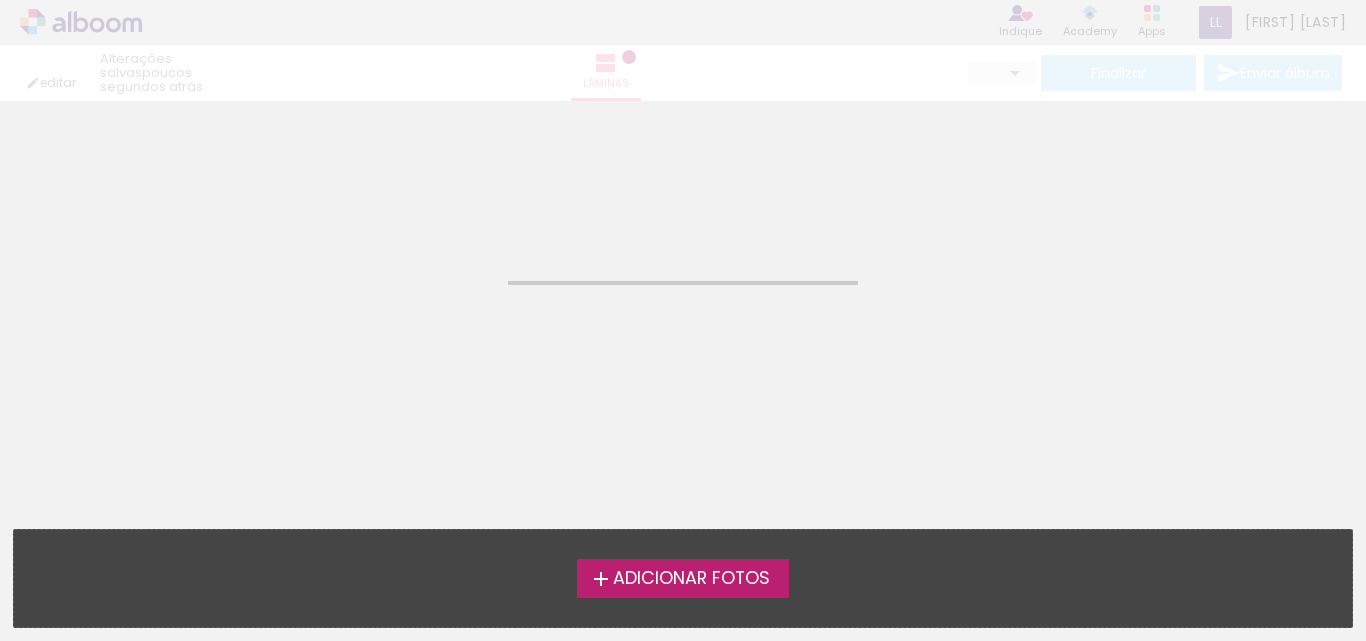 click on "Confirmar Cancelar" 